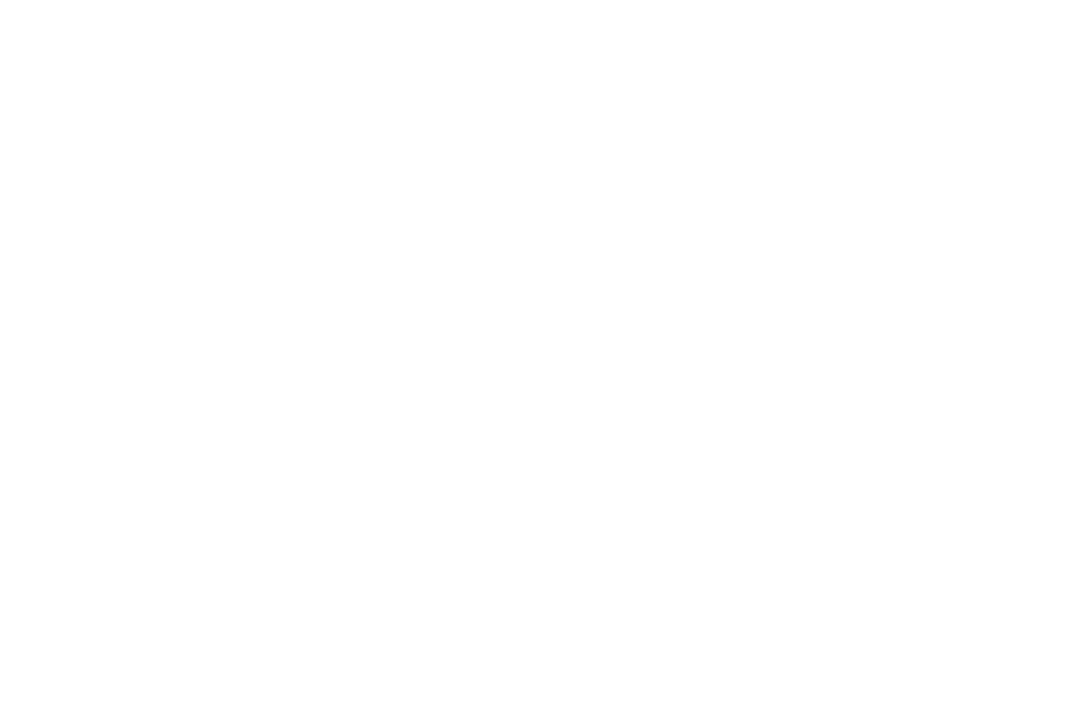 scroll, scrollTop: 0, scrollLeft: 0, axis: both 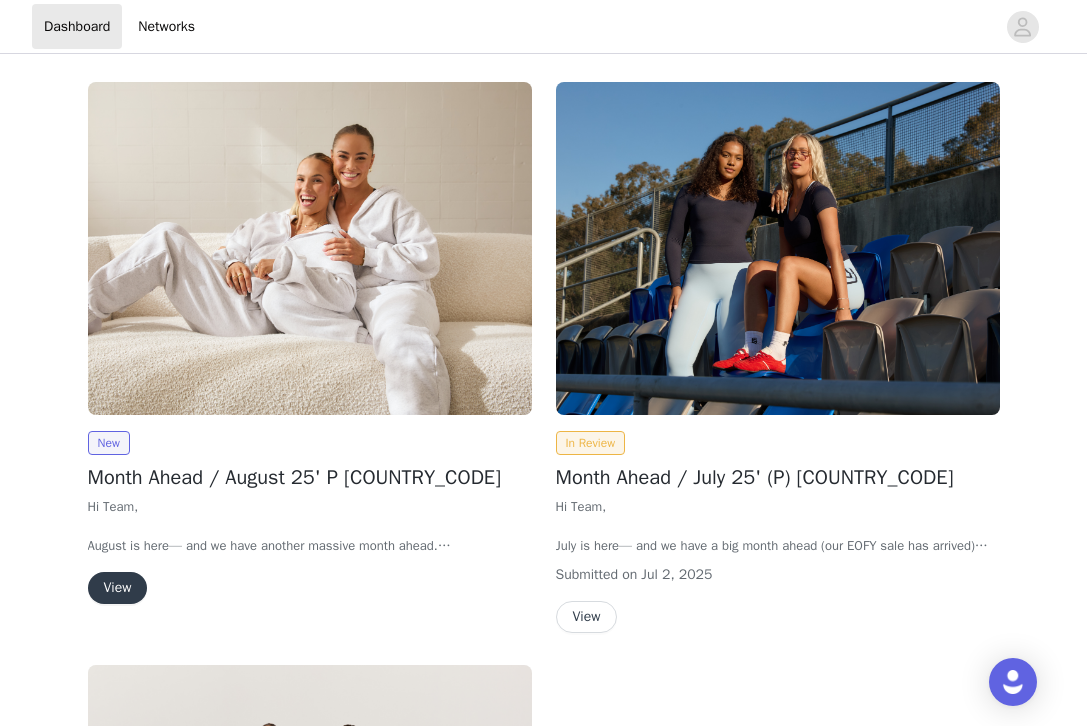 click on "View" at bounding box center [118, 588] 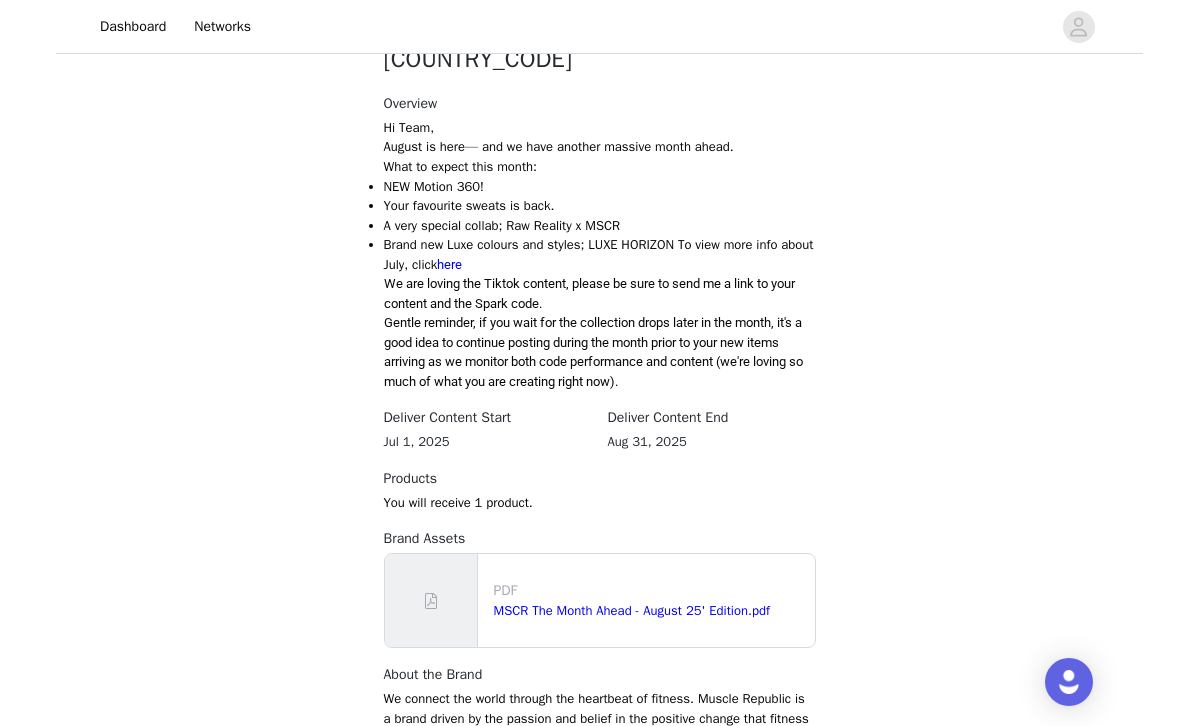 scroll, scrollTop: 582, scrollLeft: 0, axis: vertical 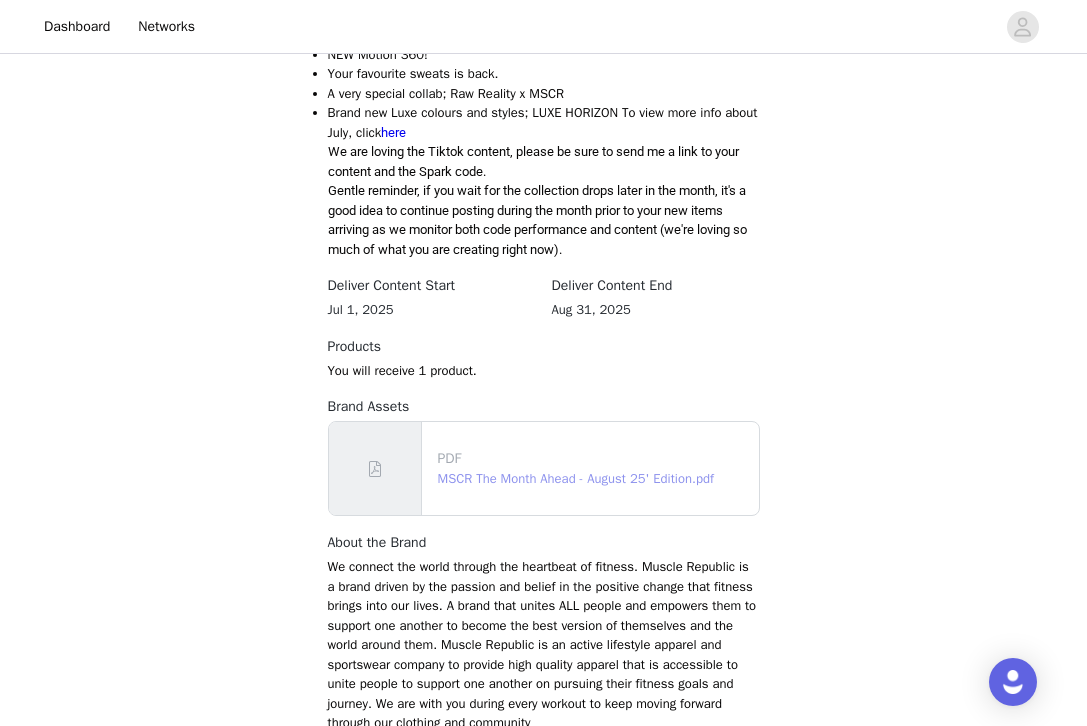 click on "MSCR The Month Ahead - August 25' Edition.pdf" at bounding box center (576, 478) 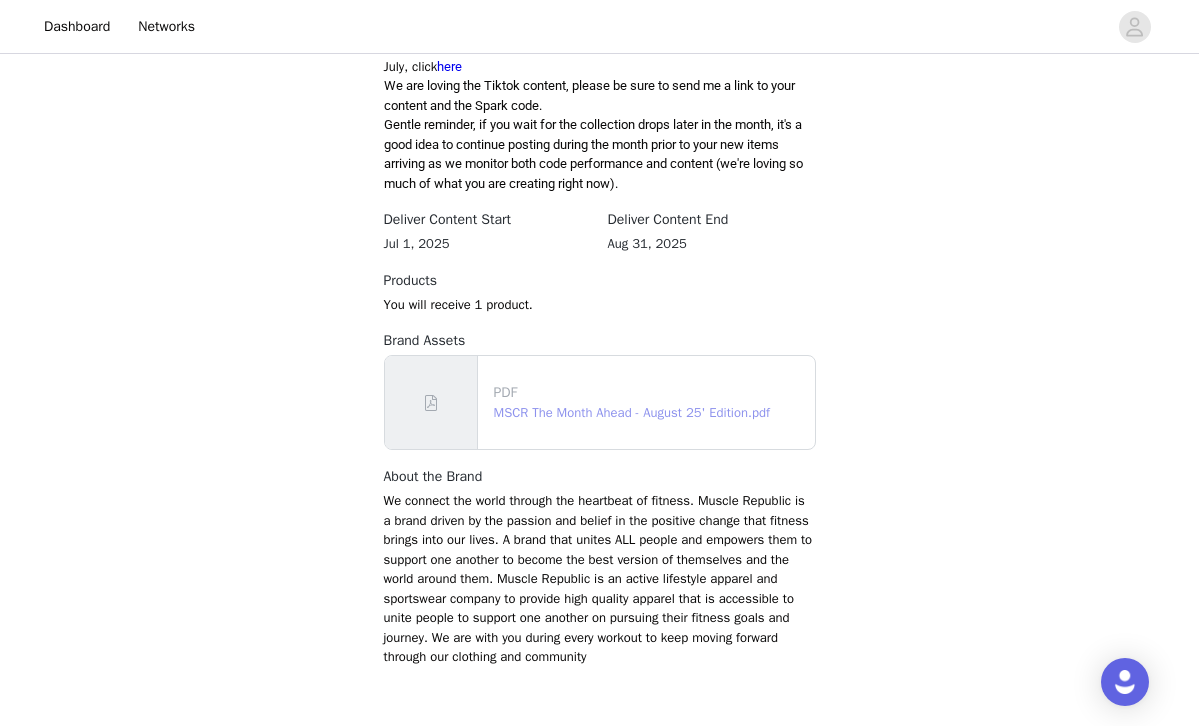 scroll, scrollTop: 708, scrollLeft: 0, axis: vertical 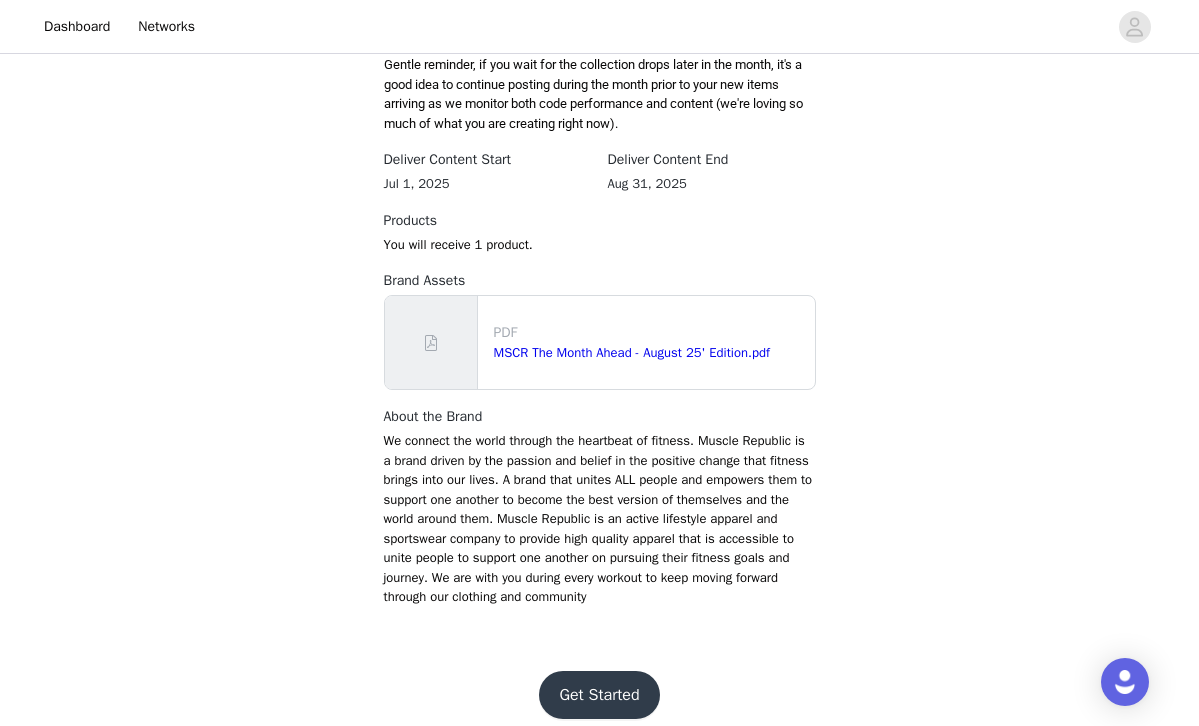 click on "Get Started" at bounding box center [599, 695] 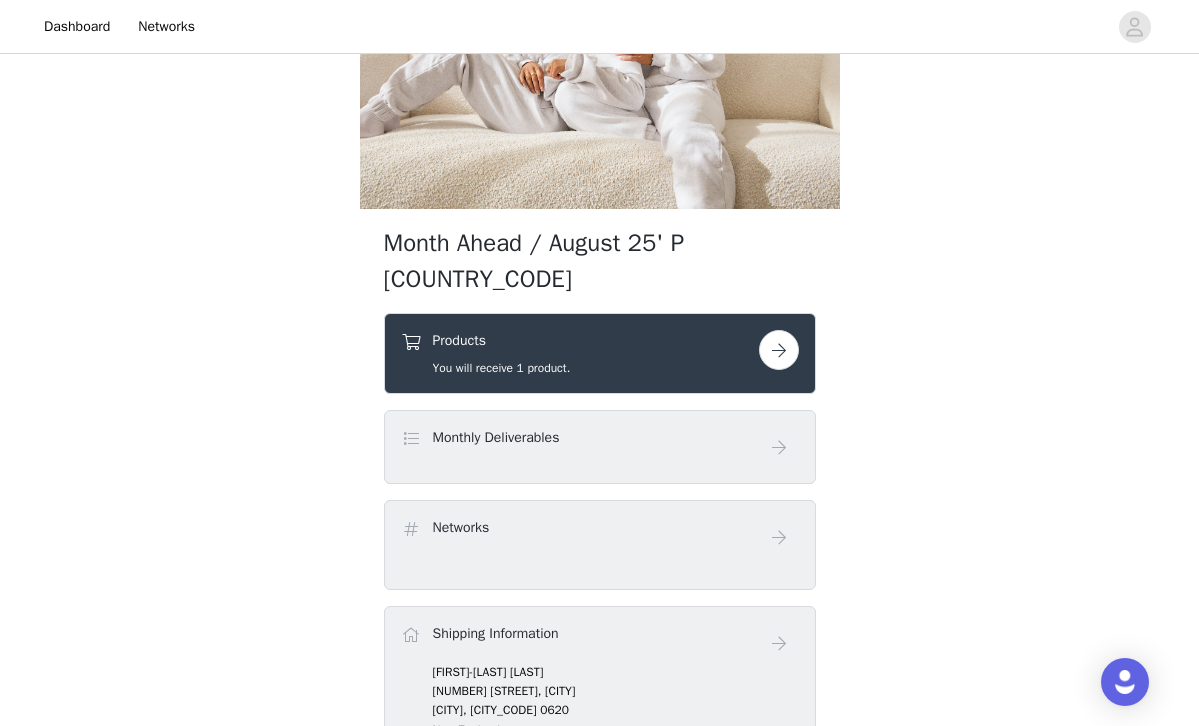 scroll, scrollTop: 173, scrollLeft: 0, axis: vertical 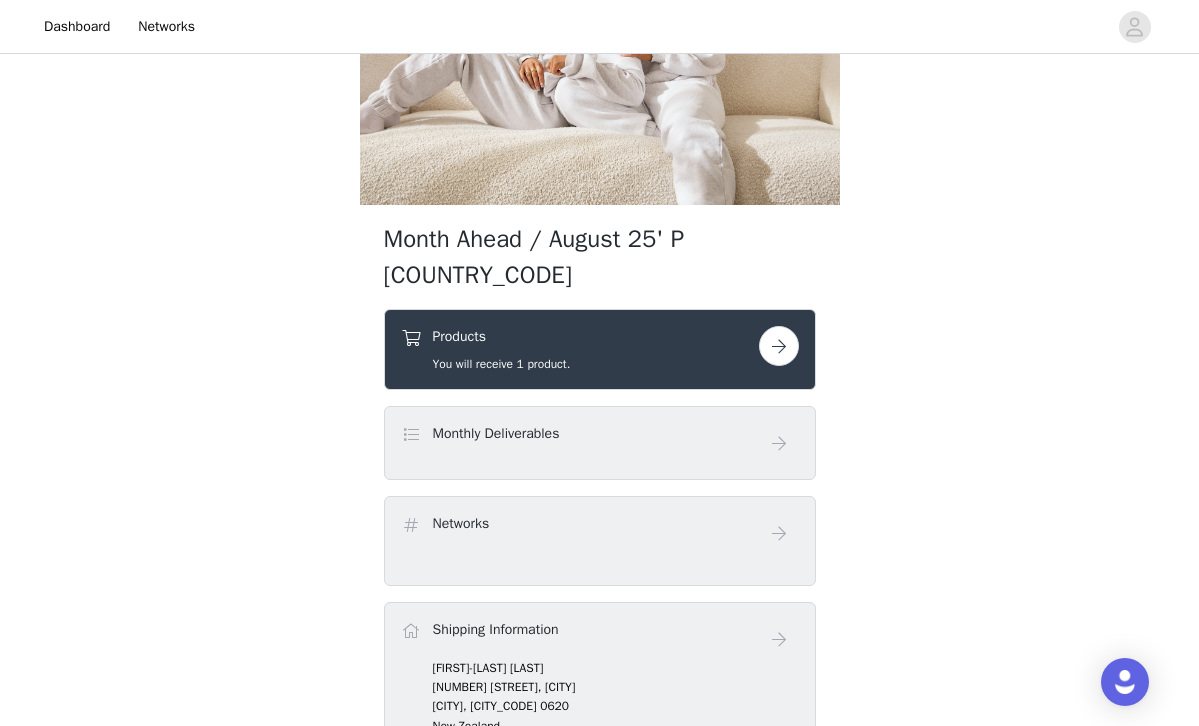 click on "Products   You will receive 1 product." at bounding box center (600, 349) 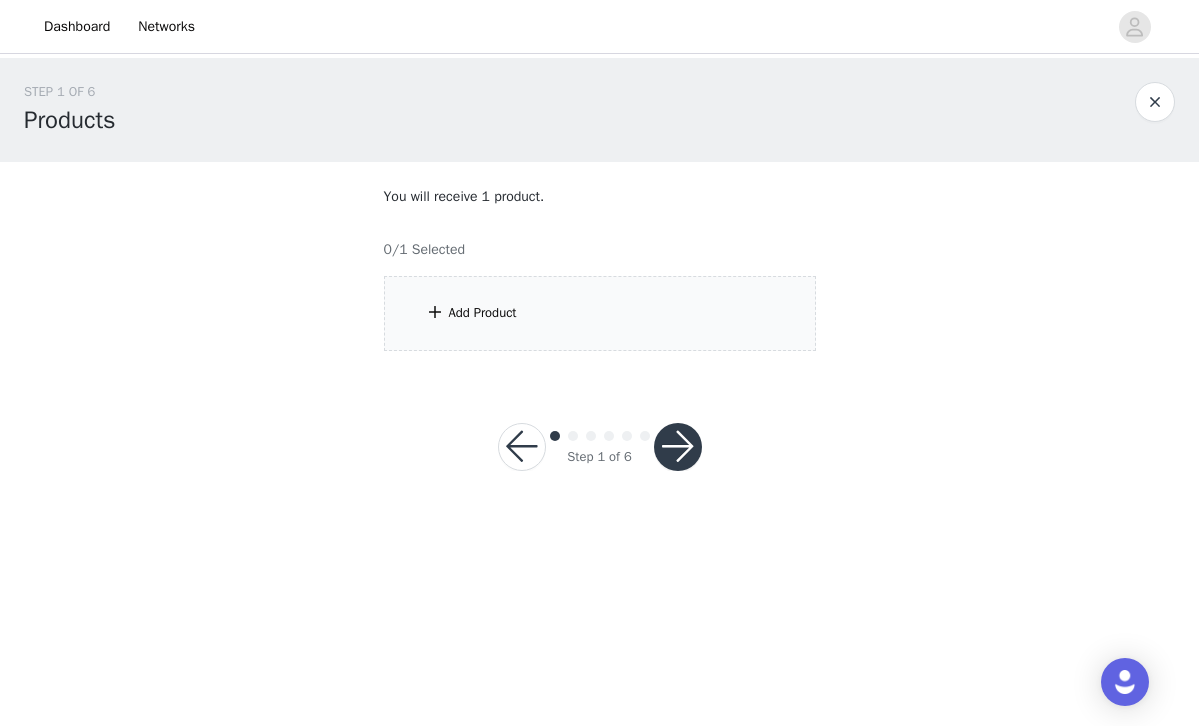 click on "Add Product" at bounding box center [600, 313] 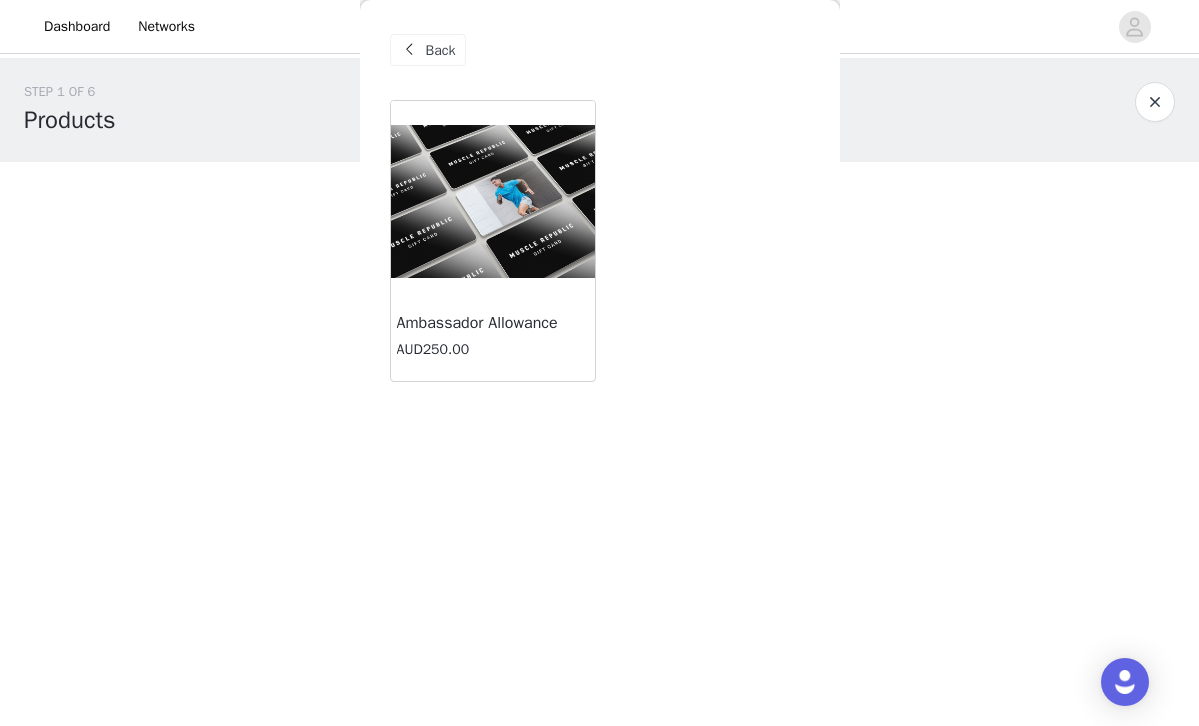 click on "Ambassador Allowance AUD250.00" at bounding box center [493, 341] 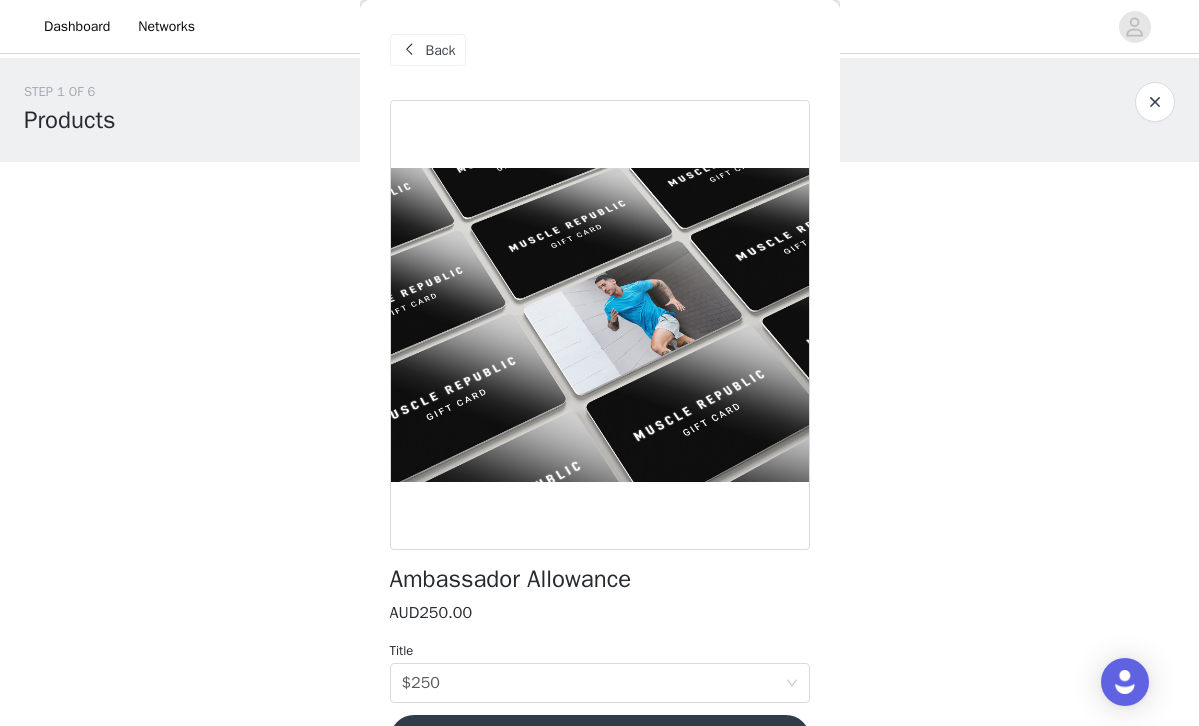 scroll, scrollTop: 60, scrollLeft: 0, axis: vertical 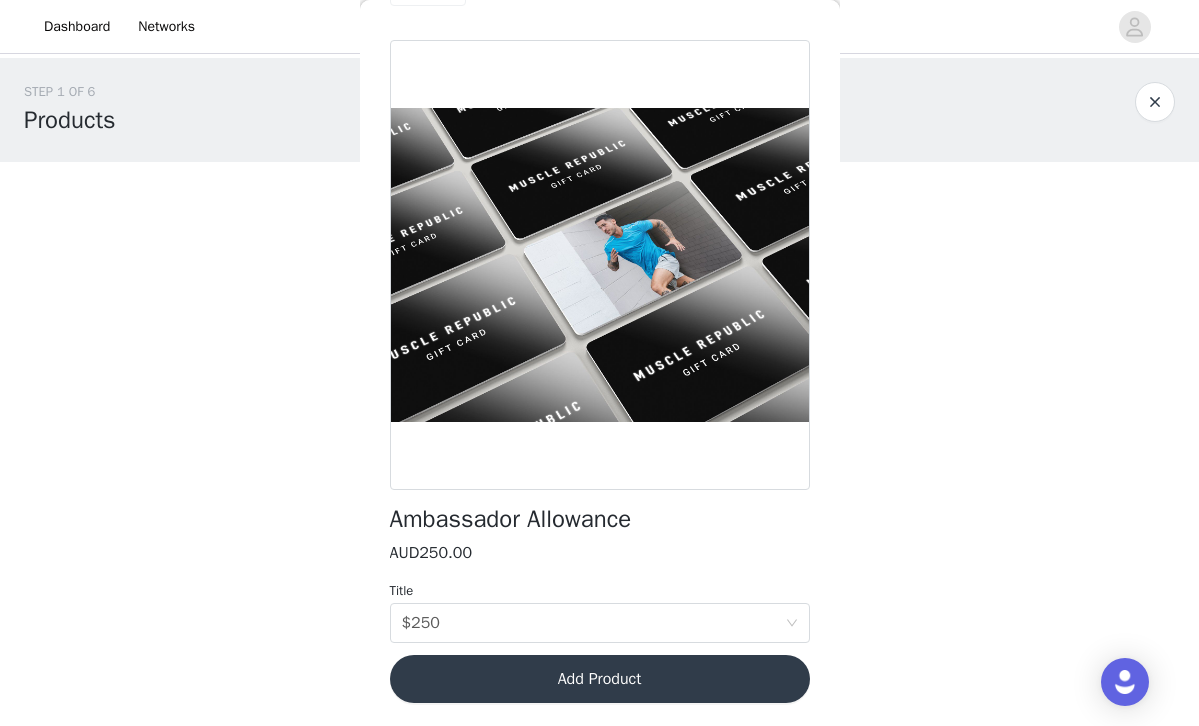 click on "Add Product" at bounding box center [600, 679] 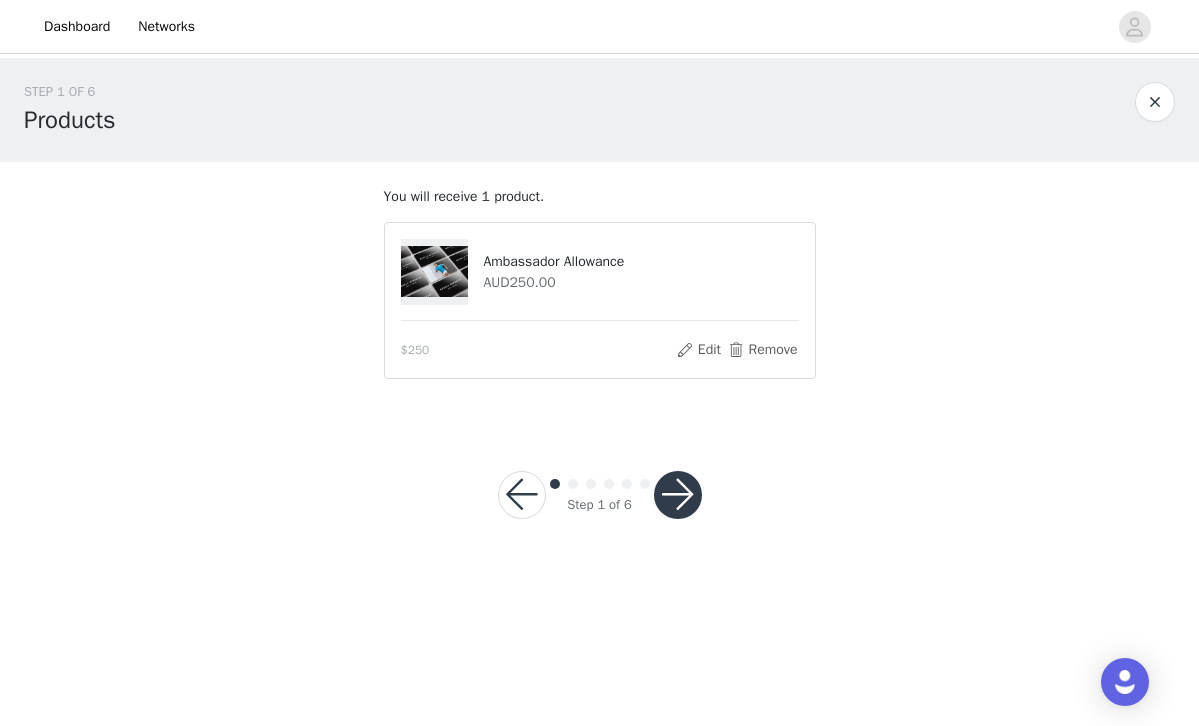 click at bounding box center (678, 495) 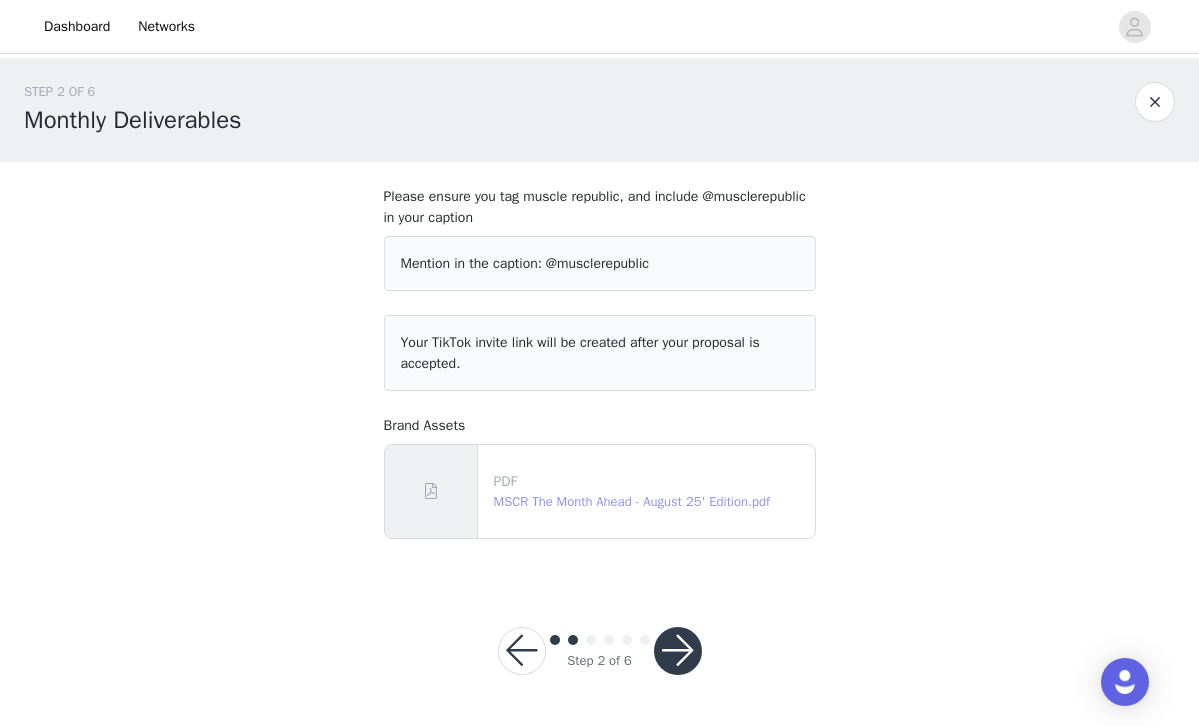 click on "MSCR The Month Ahead - August 25' Edition.pdf" at bounding box center [632, 501] 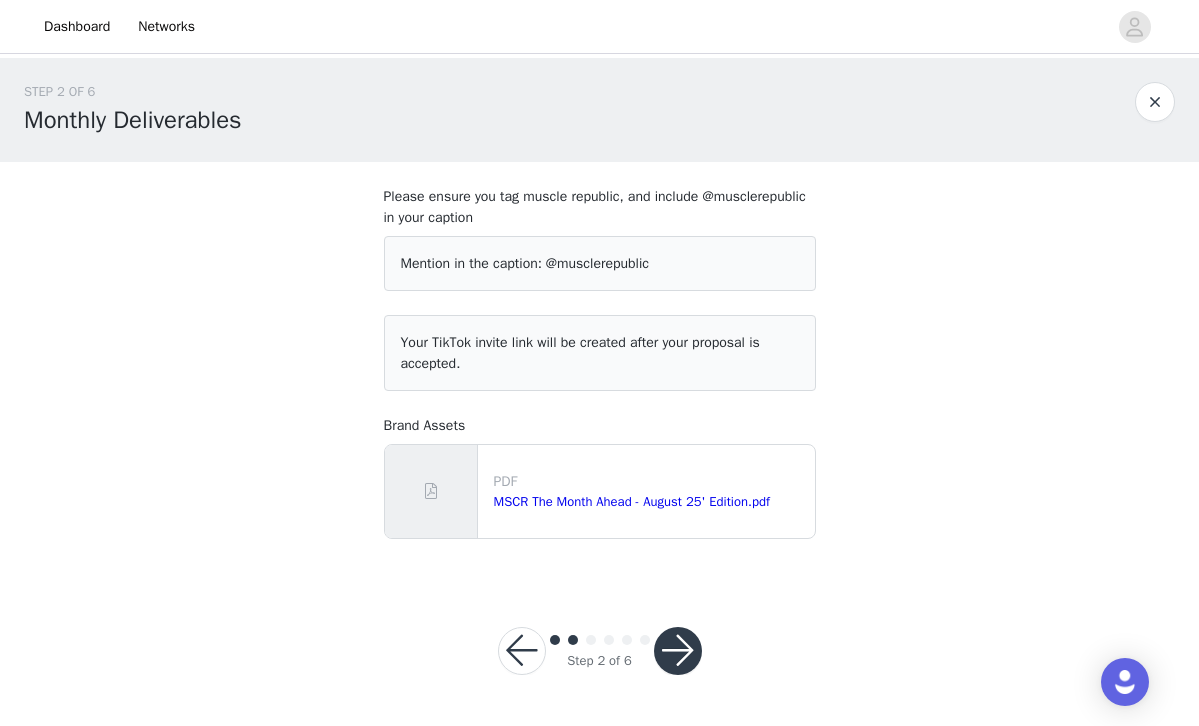 click at bounding box center (678, 651) 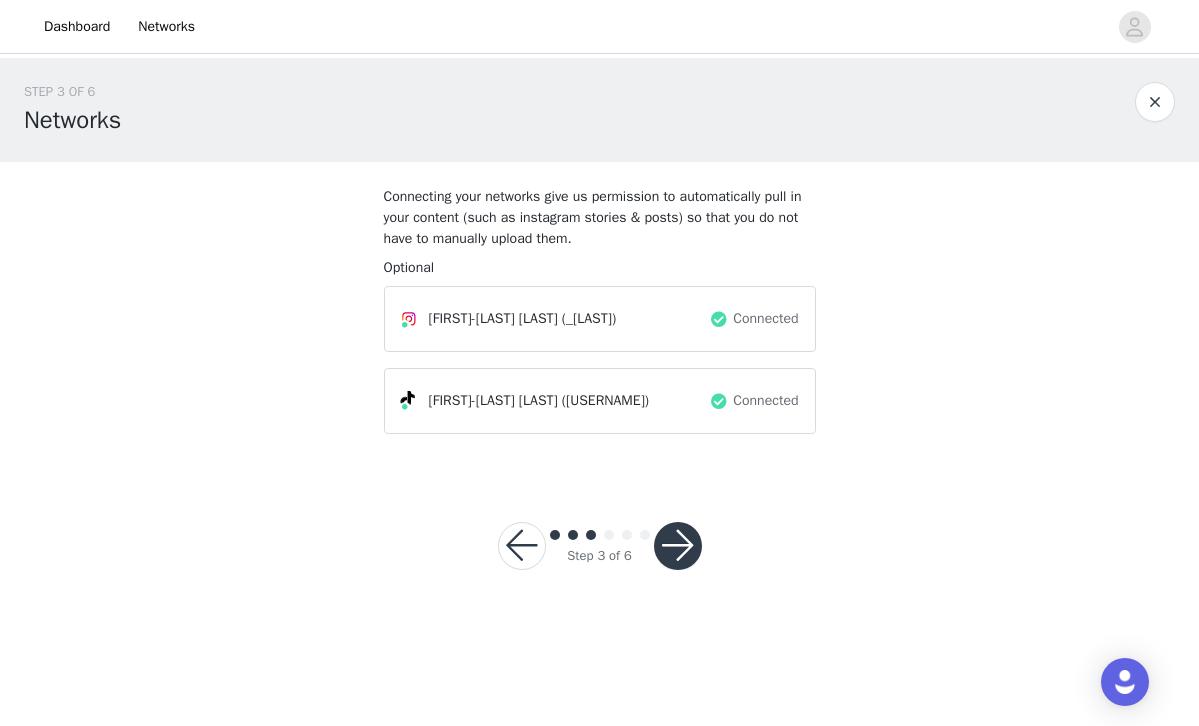 click at bounding box center [678, 546] 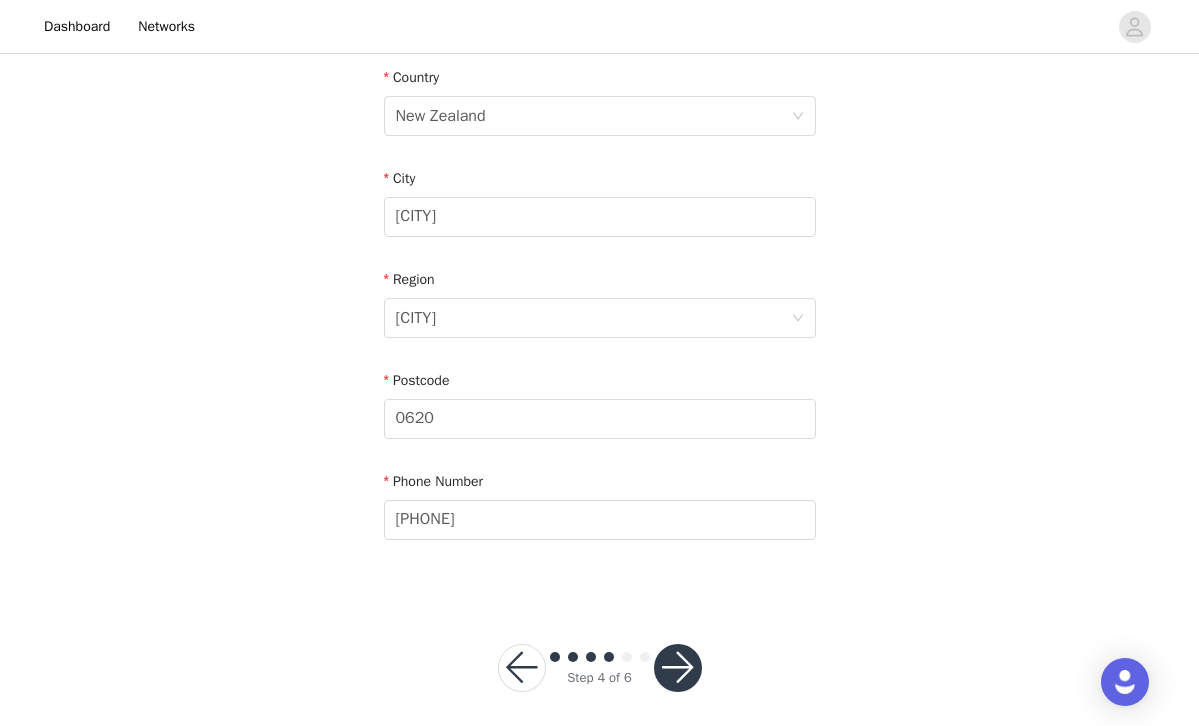scroll, scrollTop: 628, scrollLeft: 0, axis: vertical 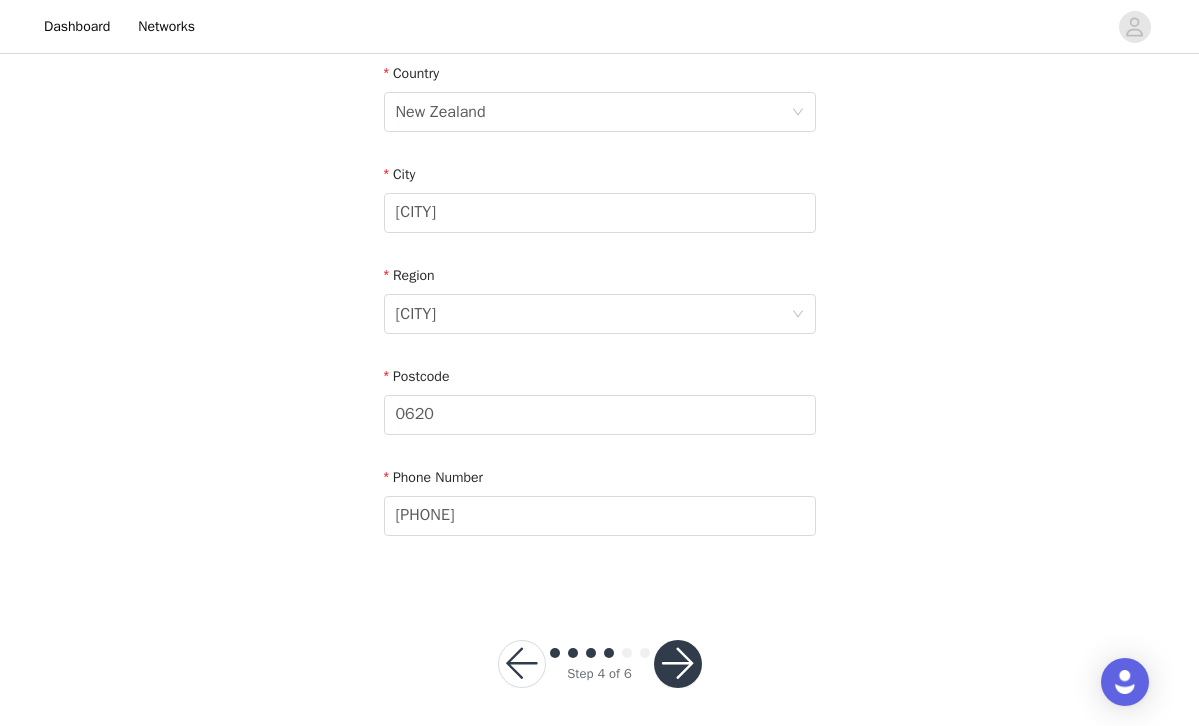 click at bounding box center (678, 664) 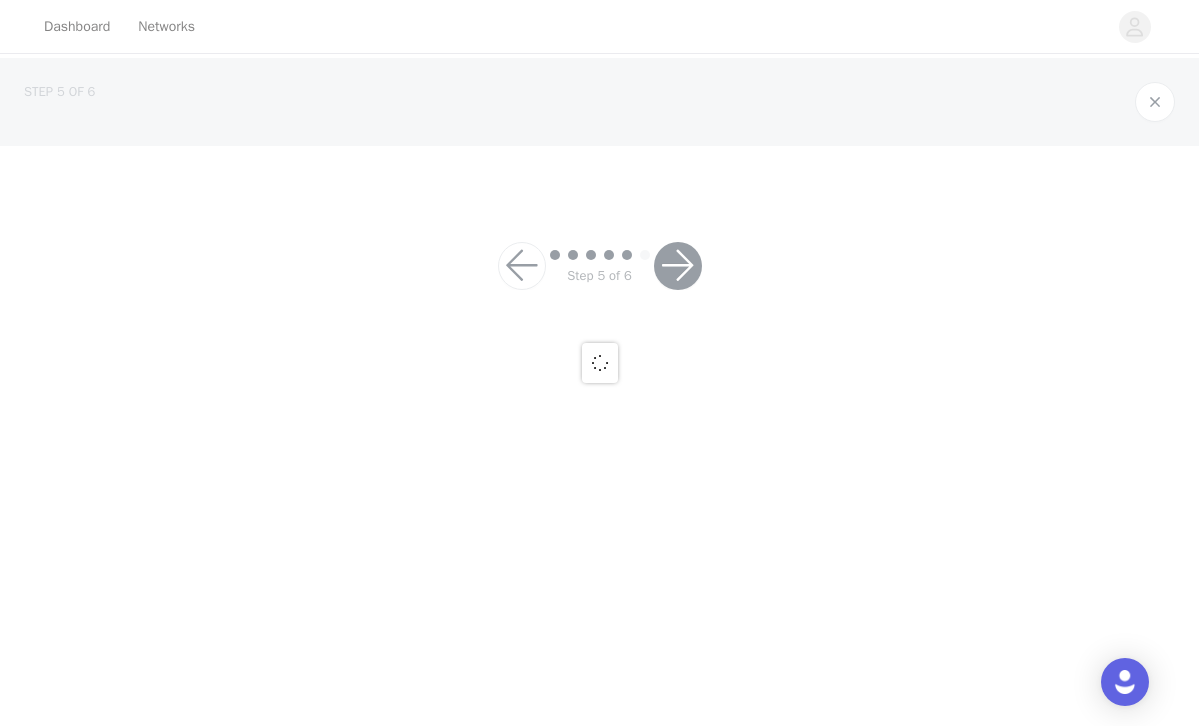 scroll, scrollTop: 0, scrollLeft: 0, axis: both 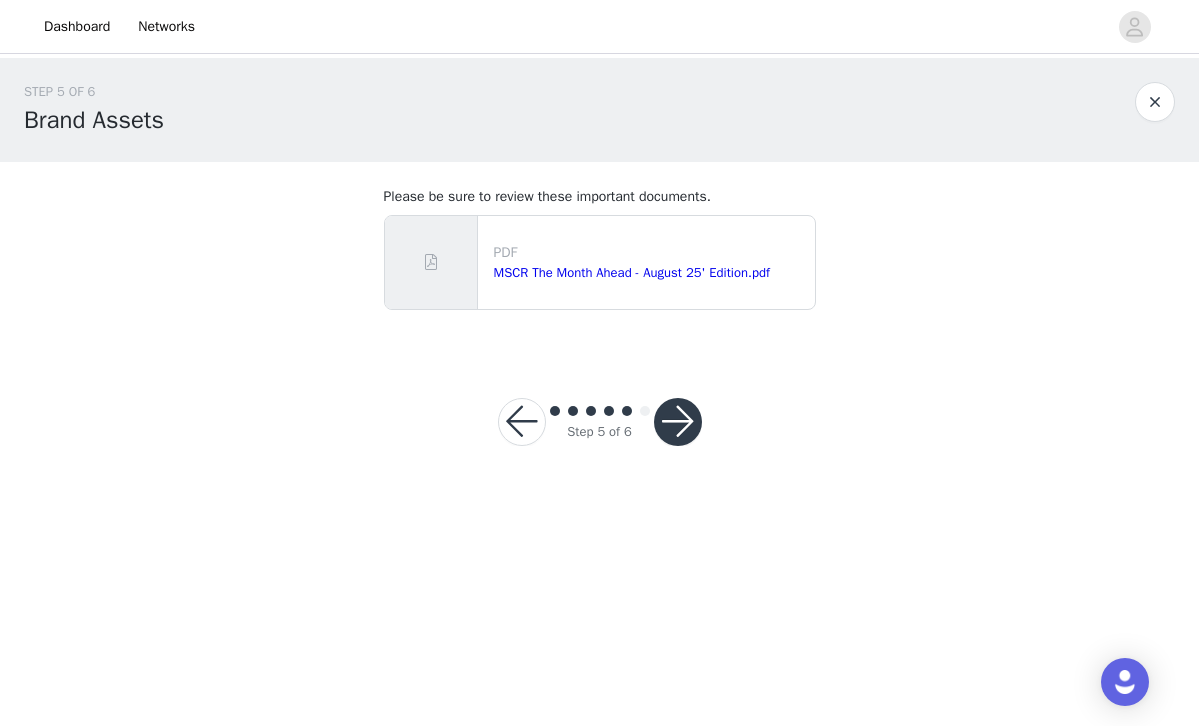 click at bounding box center [678, 422] 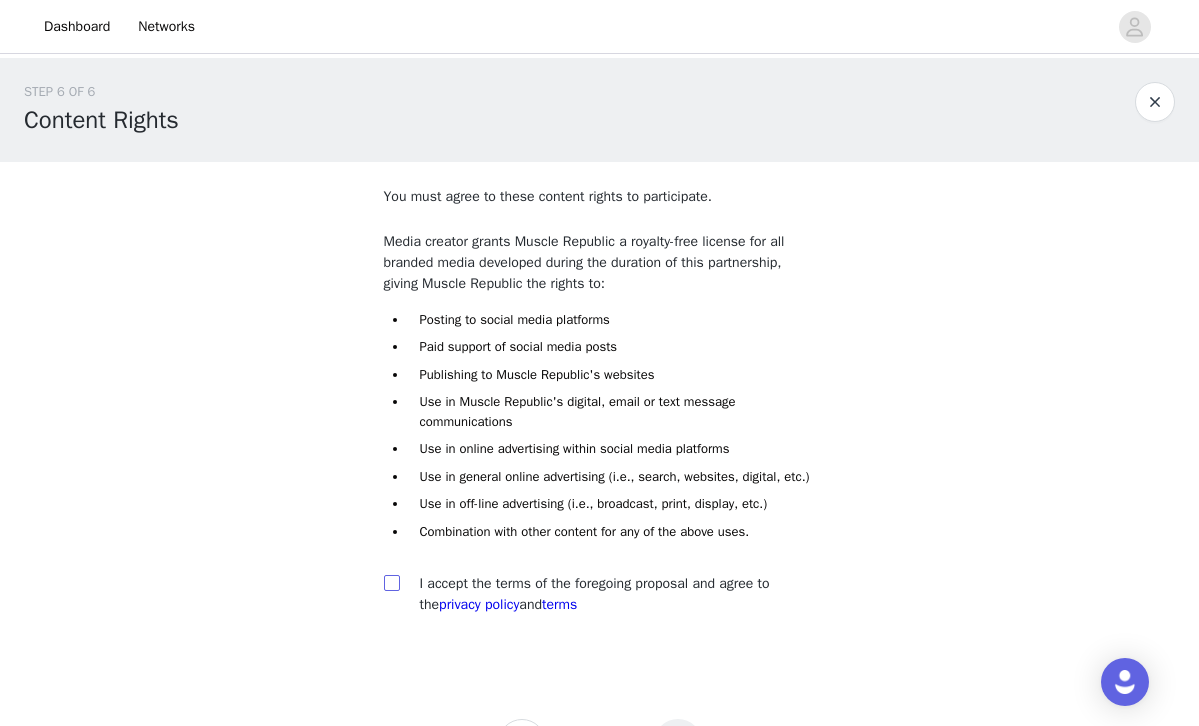 click at bounding box center (391, 582) 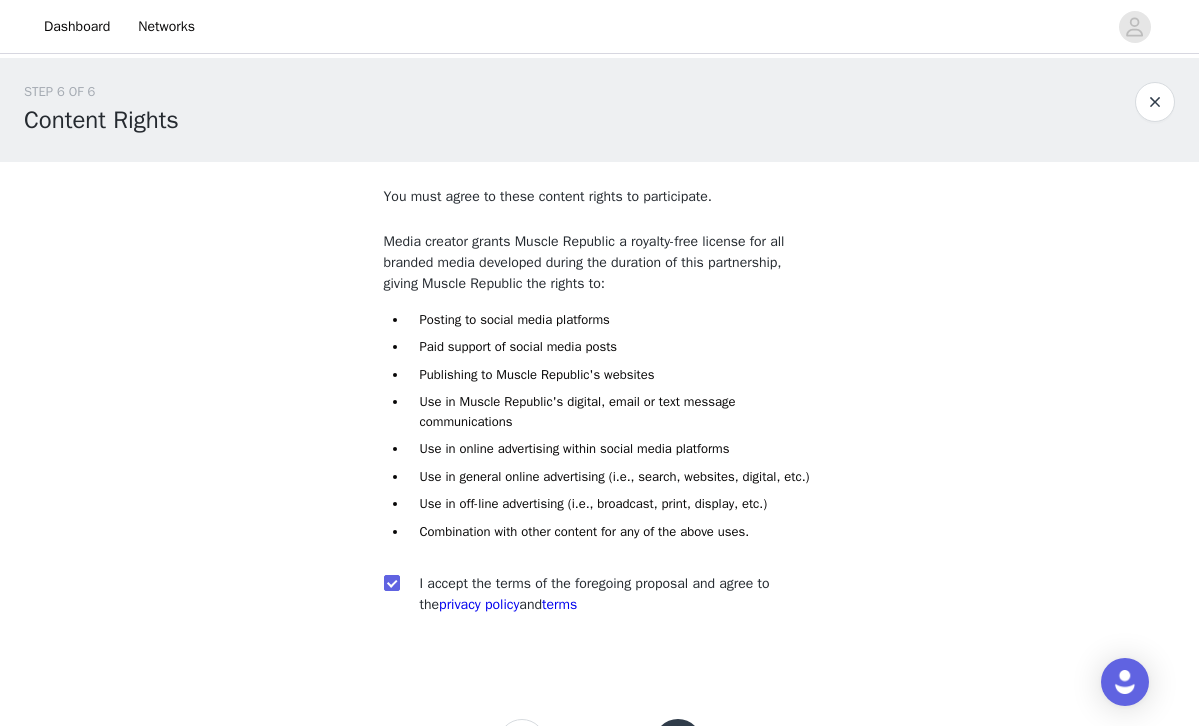 scroll, scrollTop: 108, scrollLeft: 0, axis: vertical 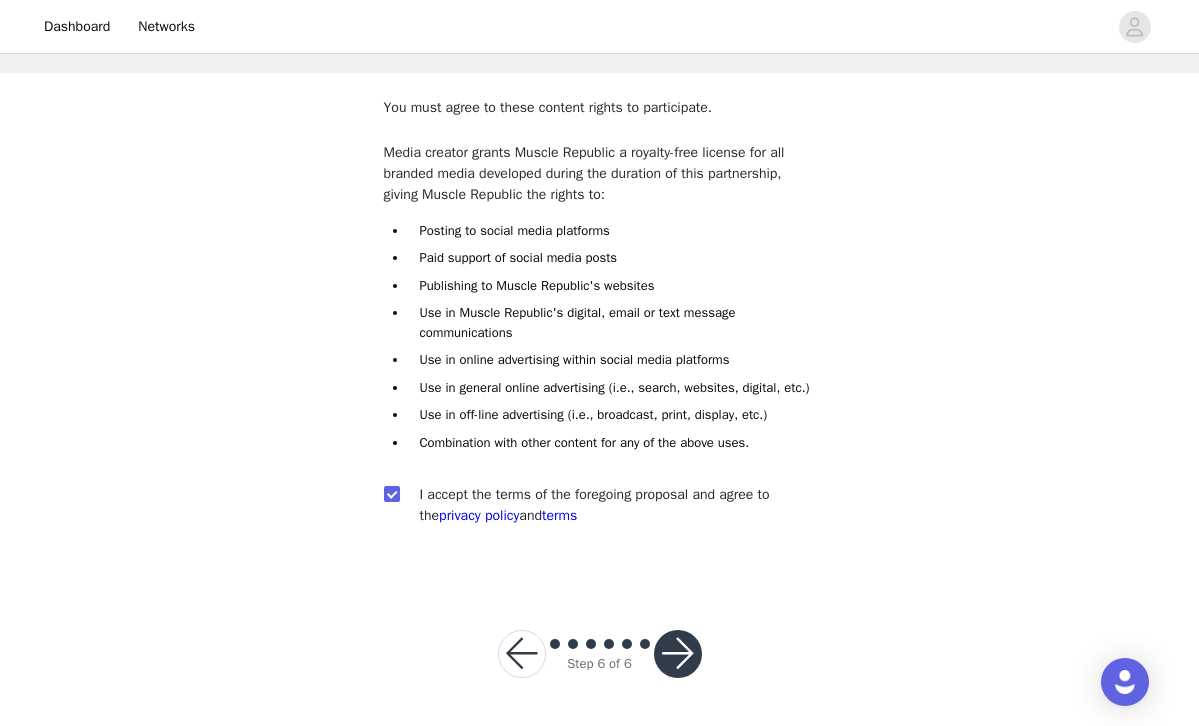 click on "Step 6 of 6" at bounding box center (600, 654) 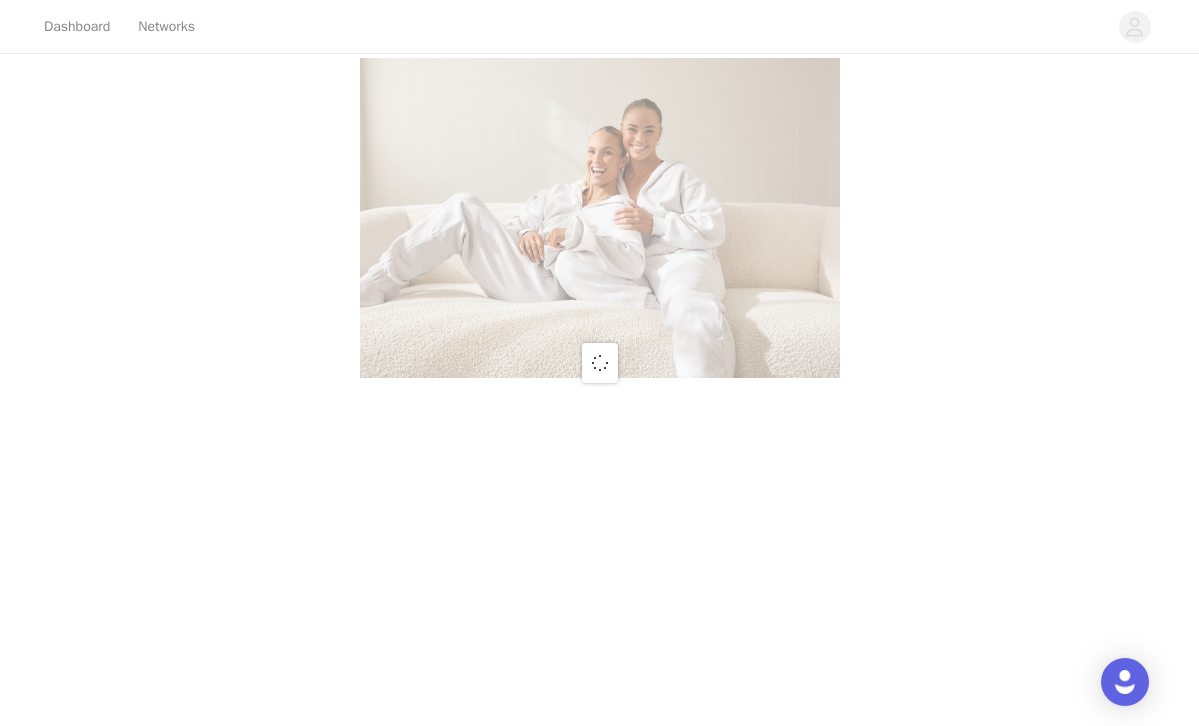 scroll, scrollTop: 0, scrollLeft: 0, axis: both 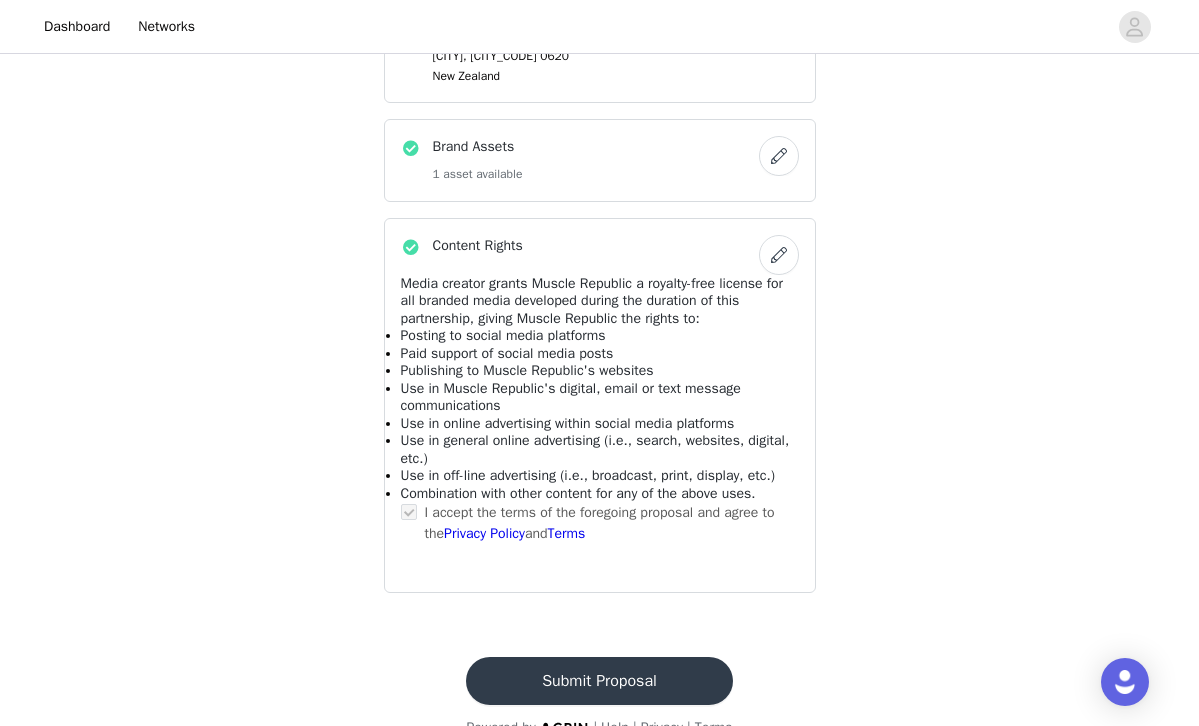 click on "Submit Proposal" at bounding box center [599, 681] 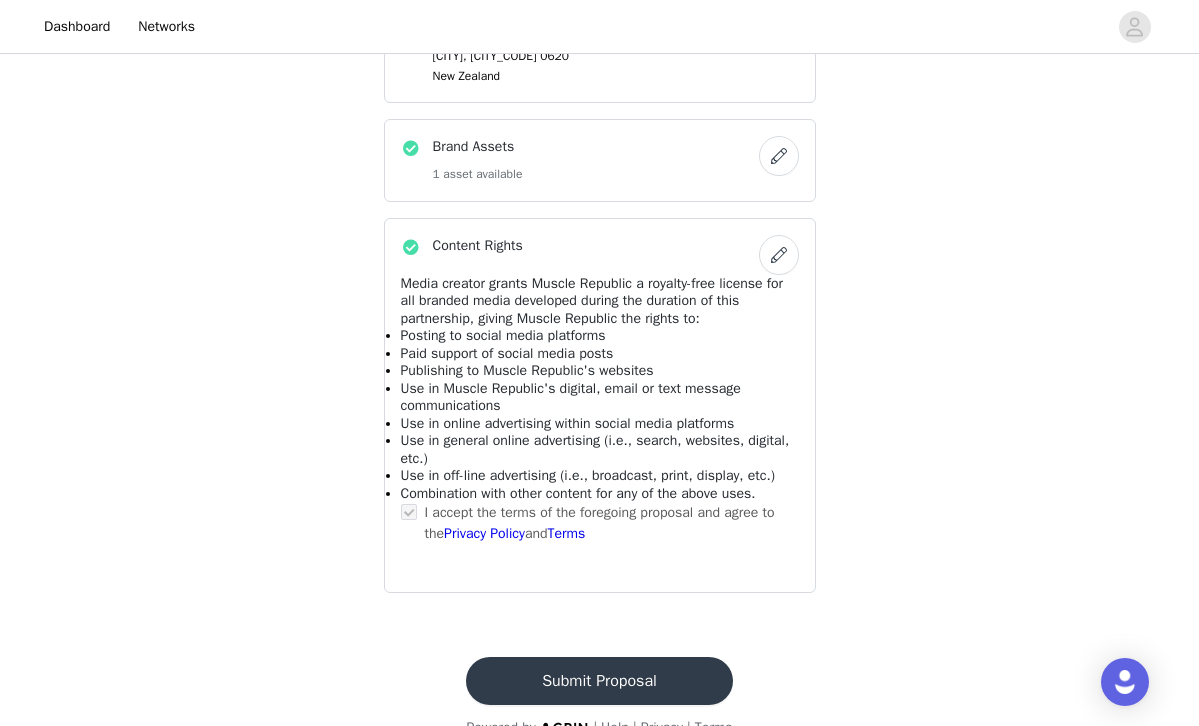 scroll, scrollTop: 0, scrollLeft: 0, axis: both 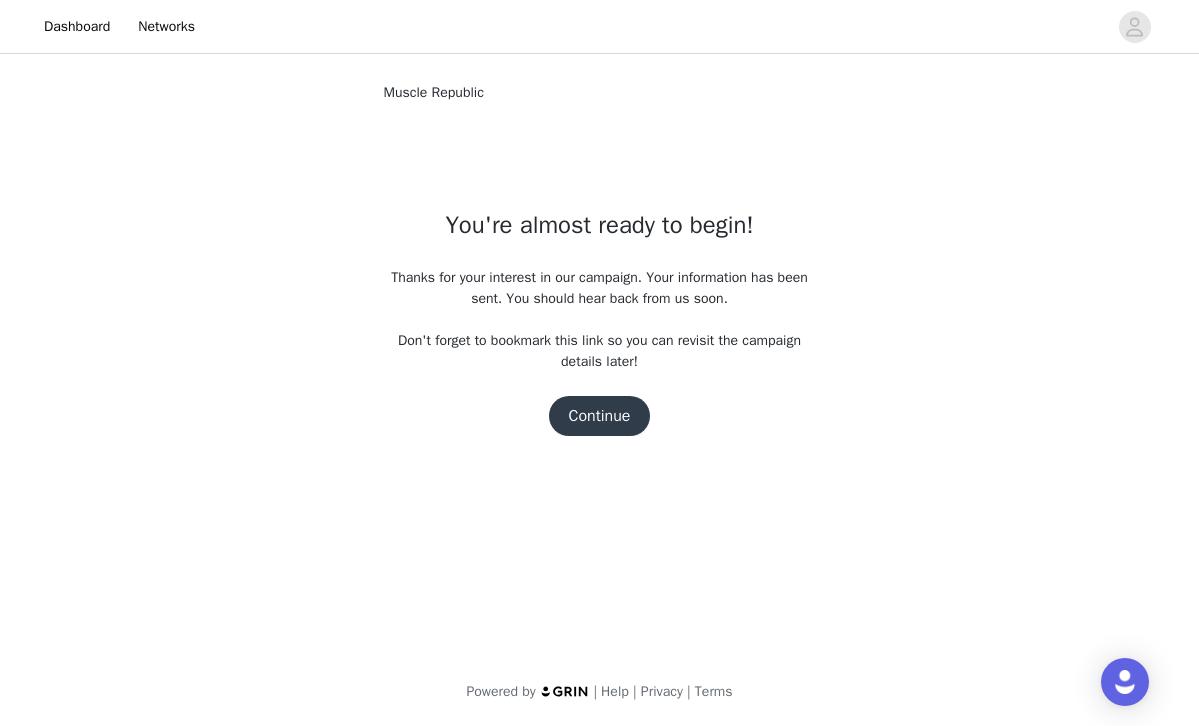 click on "Continue" at bounding box center [600, 416] 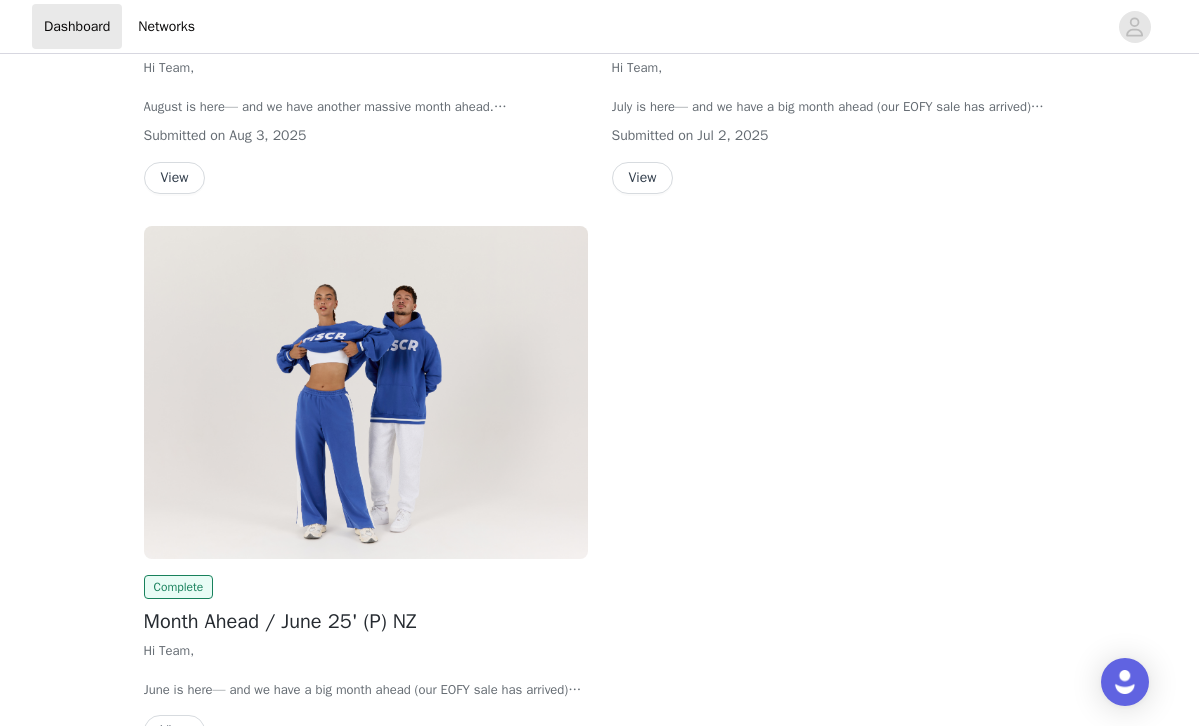 scroll, scrollTop: 0, scrollLeft: 0, axis: both 